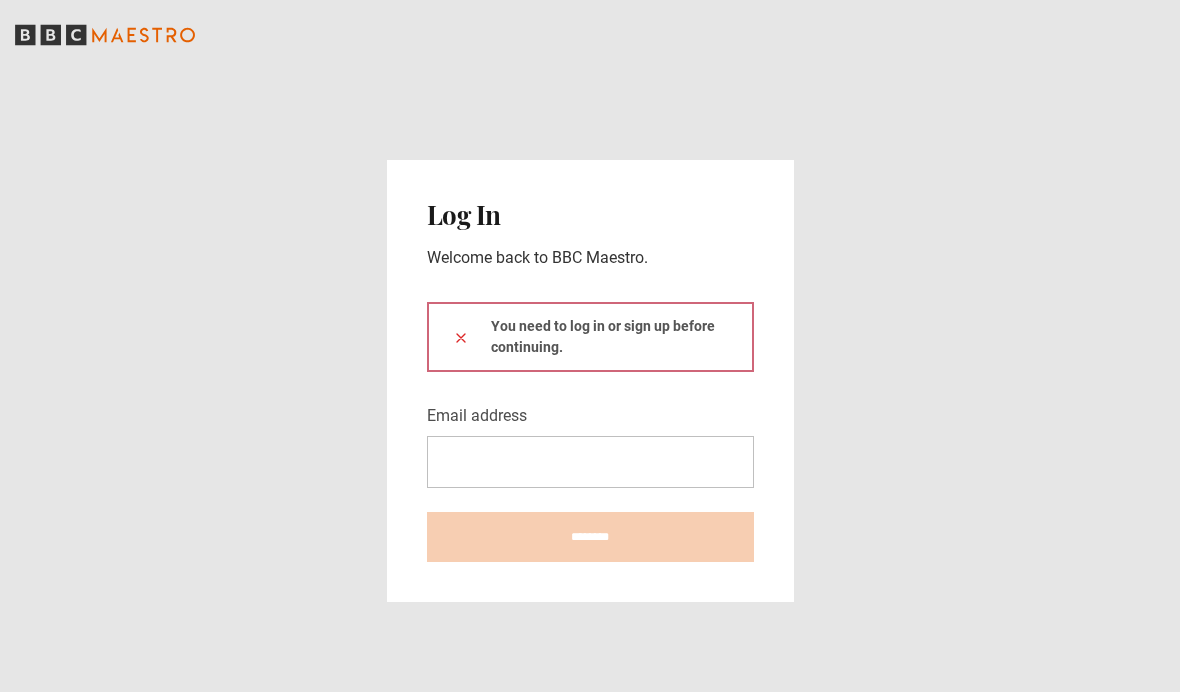 scroll, scrollTop: 0, scrollLeft: 0, axis: both 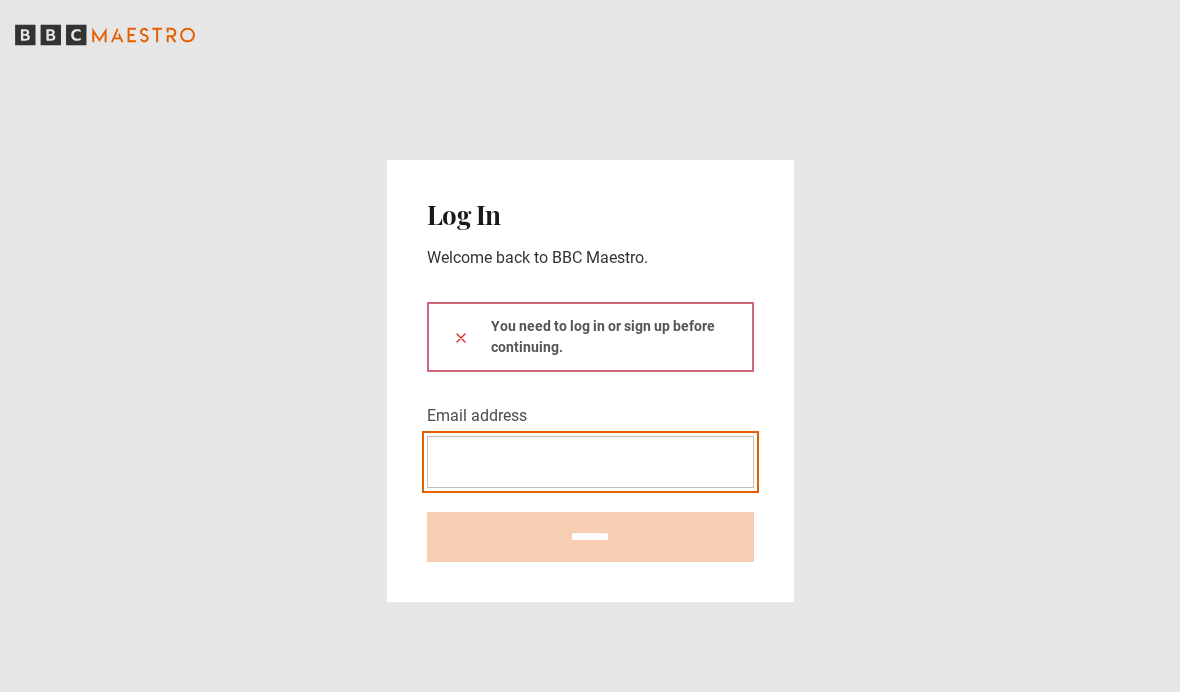 type on "**********" 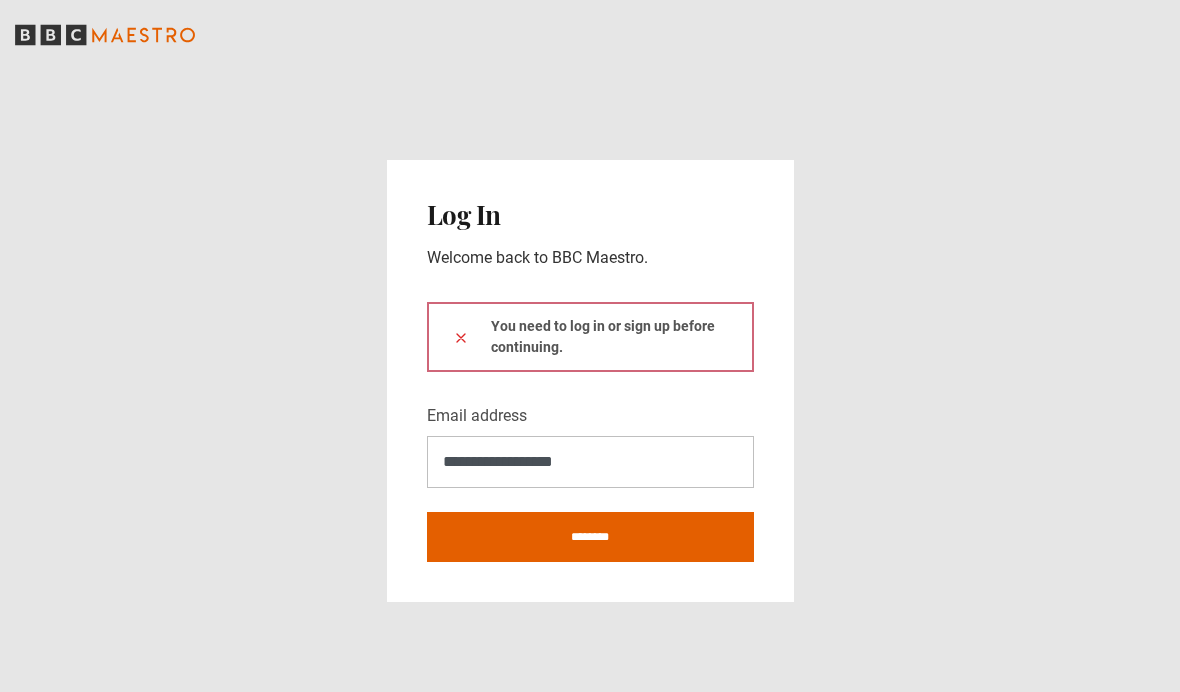 click on "You need to log in or sign up before continuing." at bounding box center (590, 337) 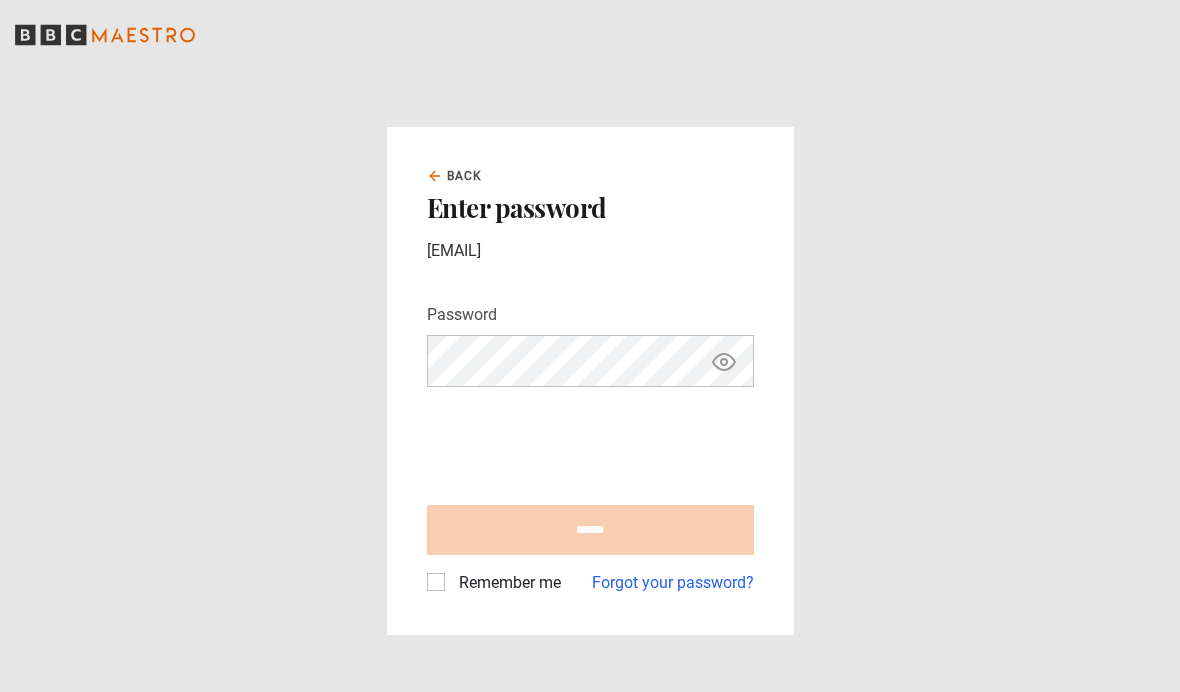 scroll, scrollTop: 0, scrollLeft: 0, axis: both 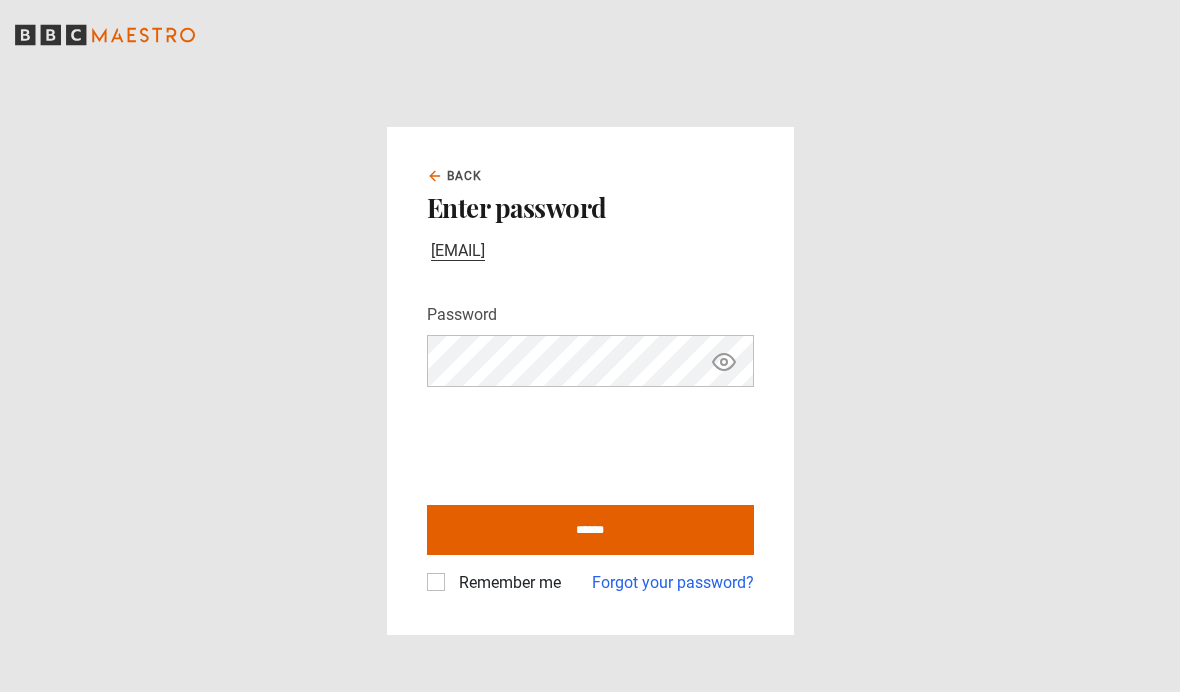 click on "Remember me" at bounding box center [506, 583] 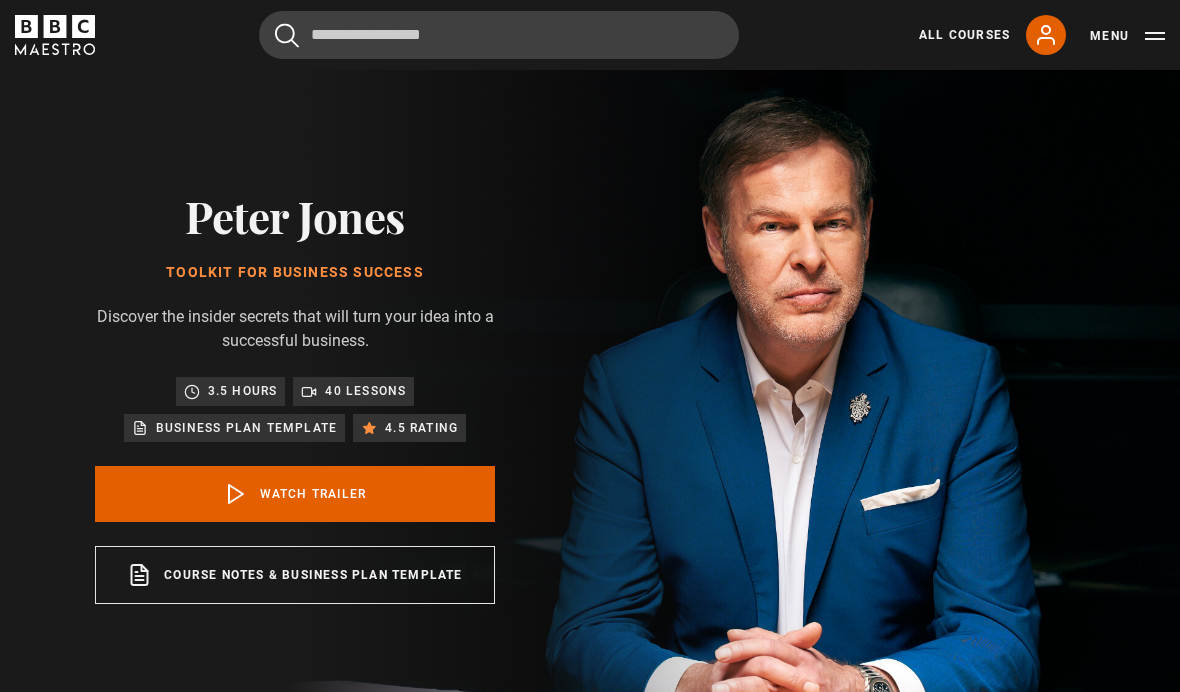 scroll, scrollTop: 395, scrollLeft: 0, axis: vertical 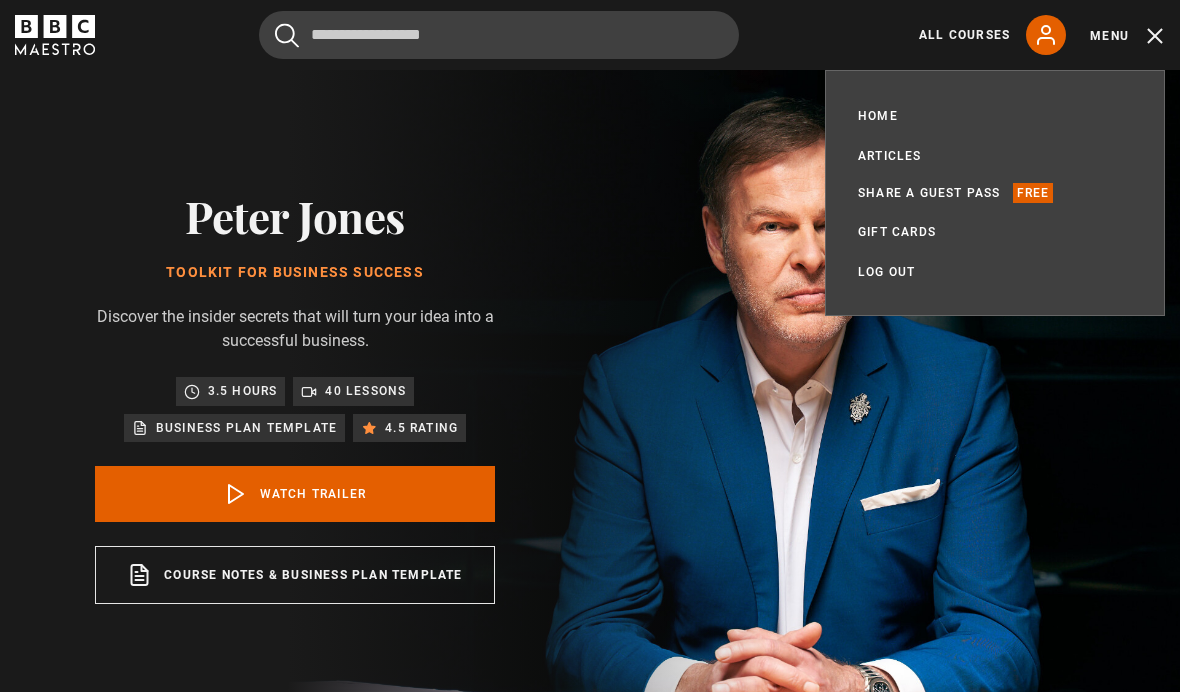 click on "My Account" at bounding box center (1046, 35) 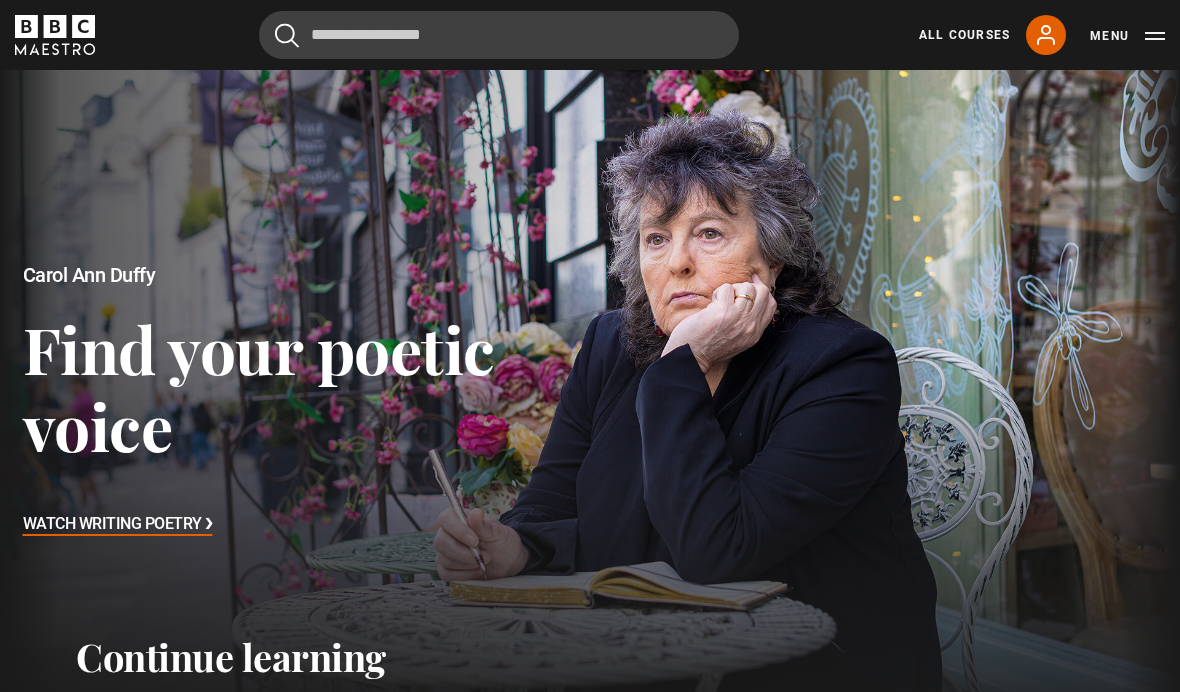 scroll, scrollTop: 0, scrollLeft: 0, axis: both 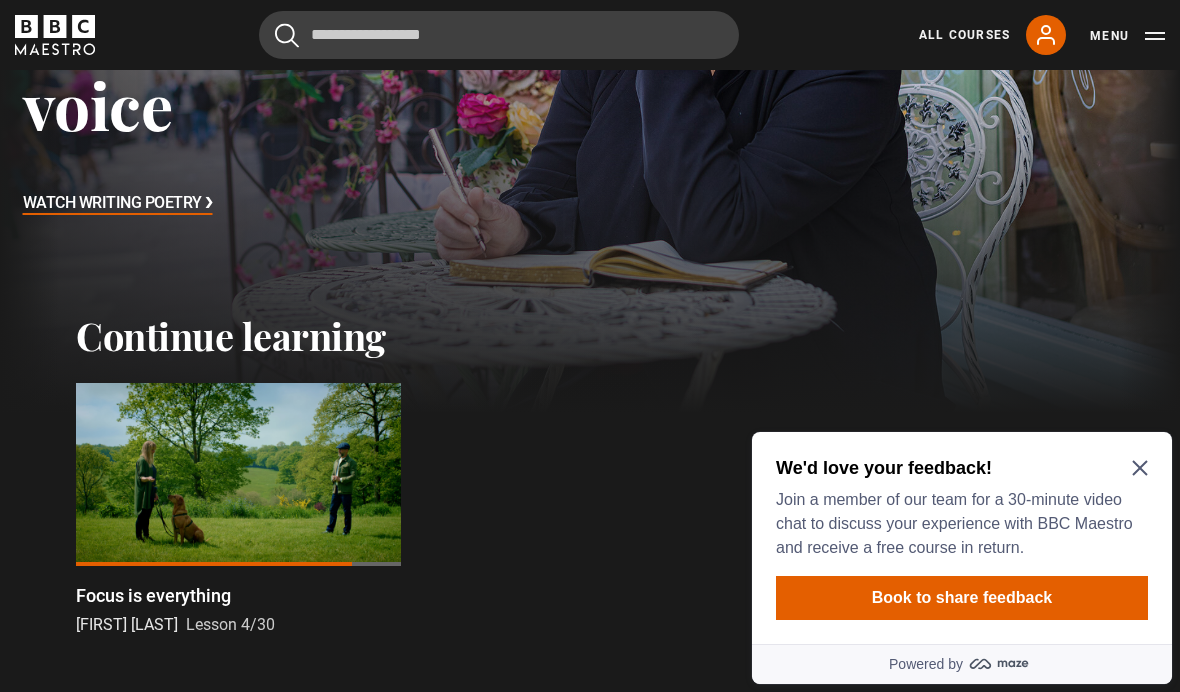 click 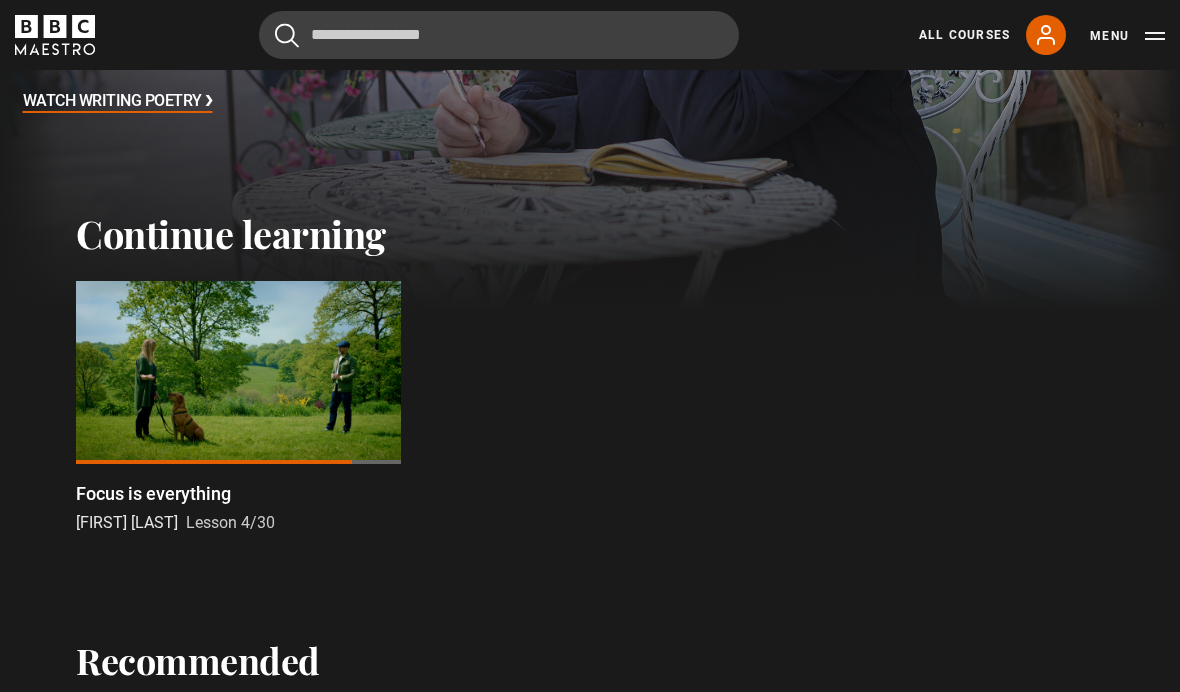 scroll, scrollTop: 423, scrollLeft: 0, axis: vertical 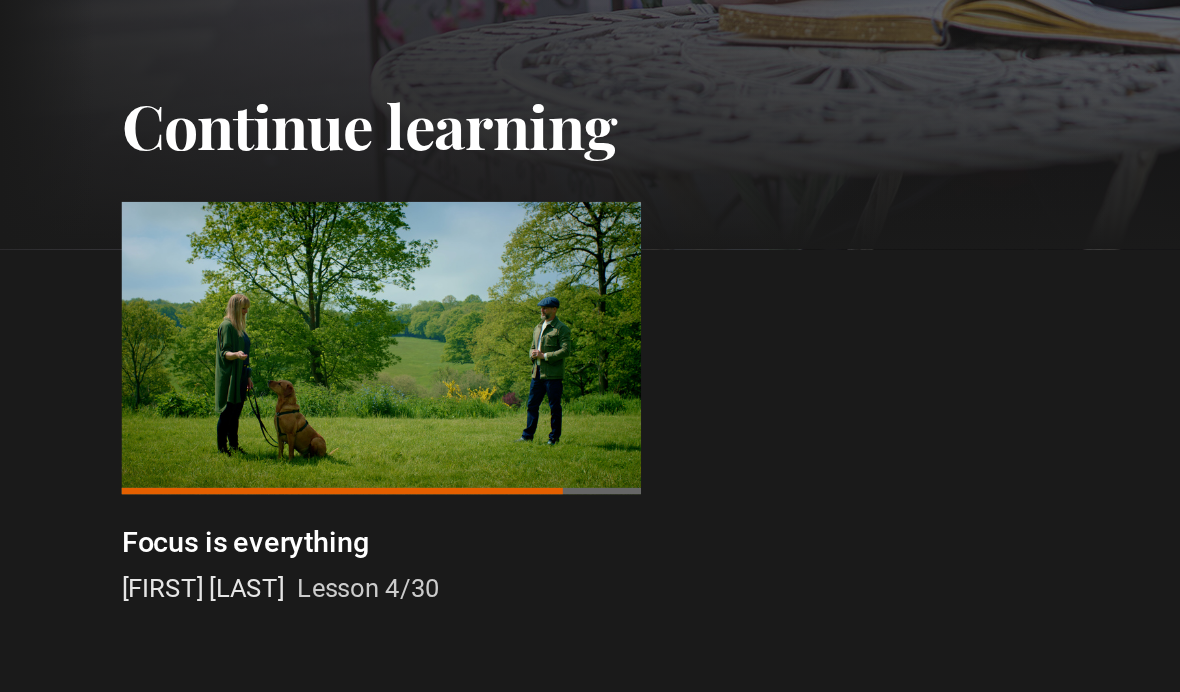 click at bounding box center [238, 372] 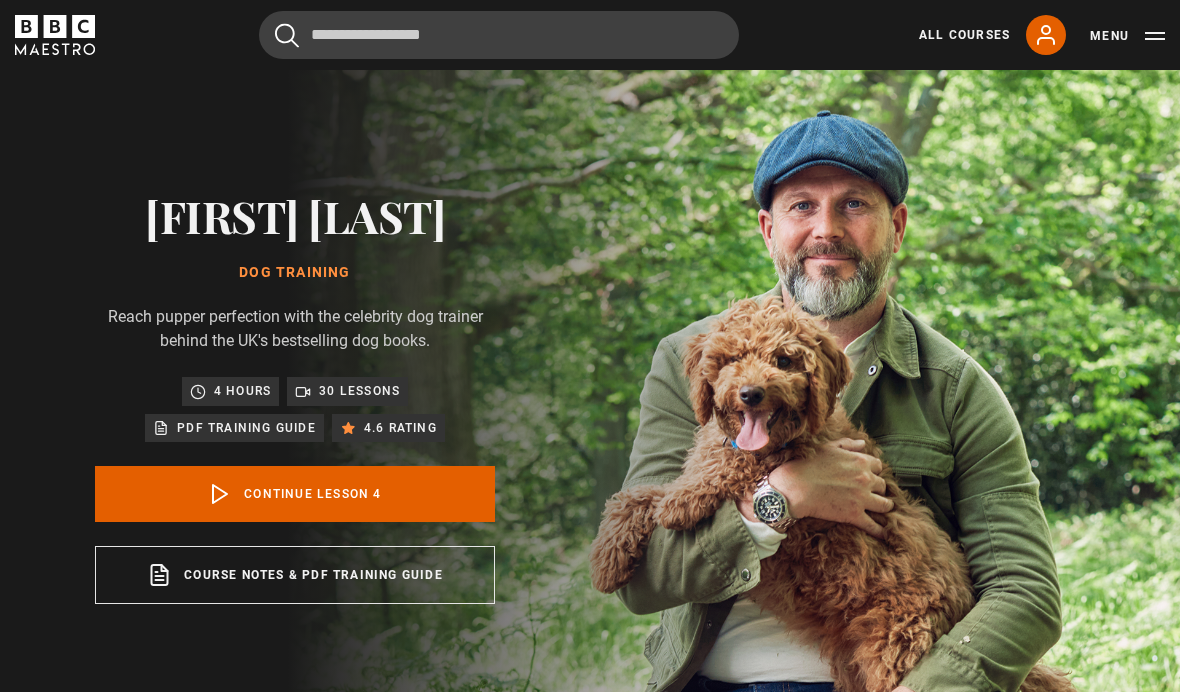 scroll, scrollTop: 784, scrollLeft: 0, axis: vertical 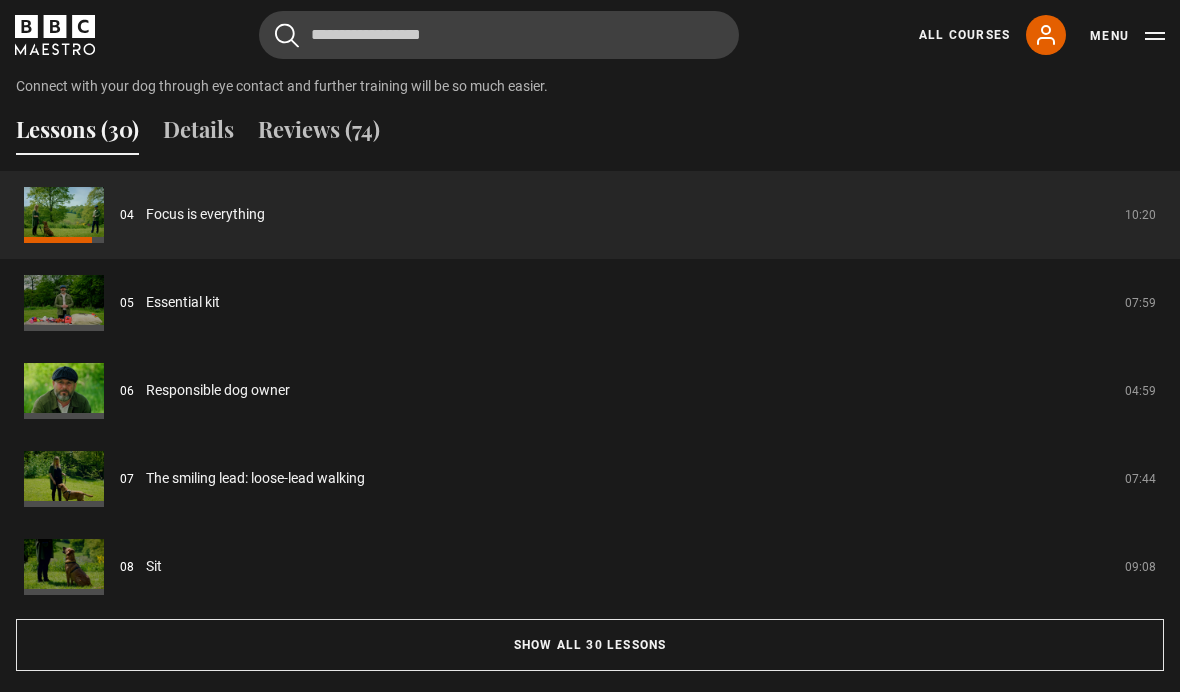 click on "Essential kit" at bounding box center (183, 302) 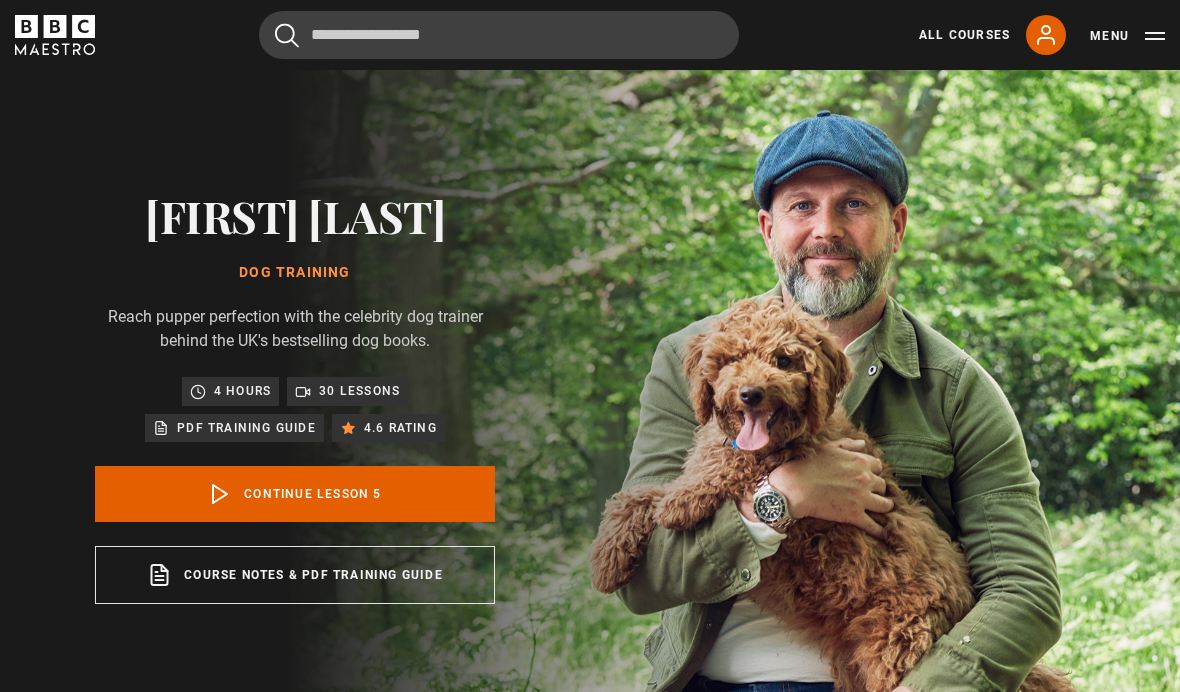 scroll, scrollTop: 784, scrollLeft: 0, axis: vertical 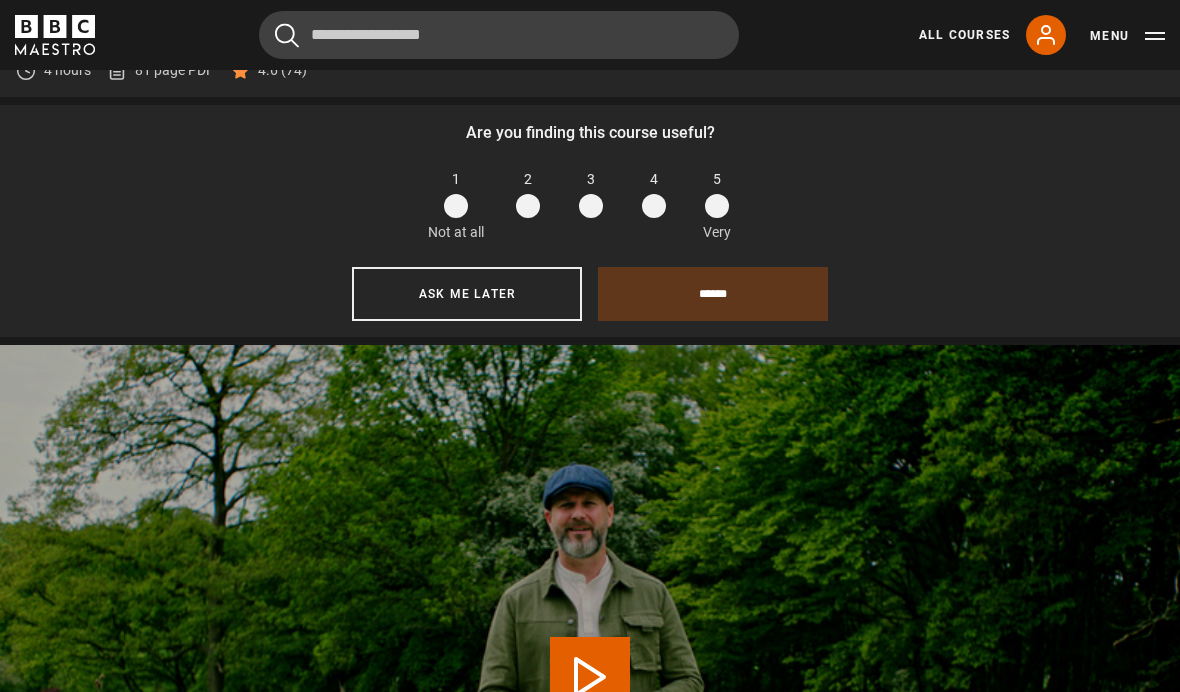 click on "Ask me later" at bounding box center (467, 294) 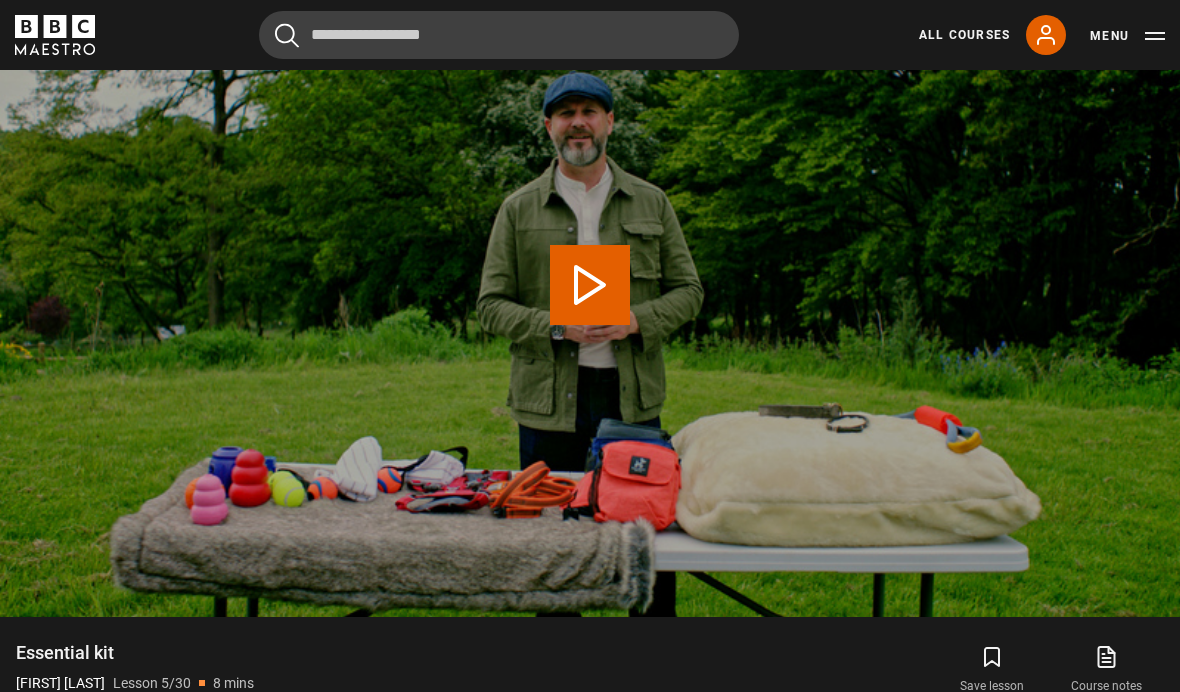 scroll, scrollTop: 943, scrollLeft: 0, axis: vertical 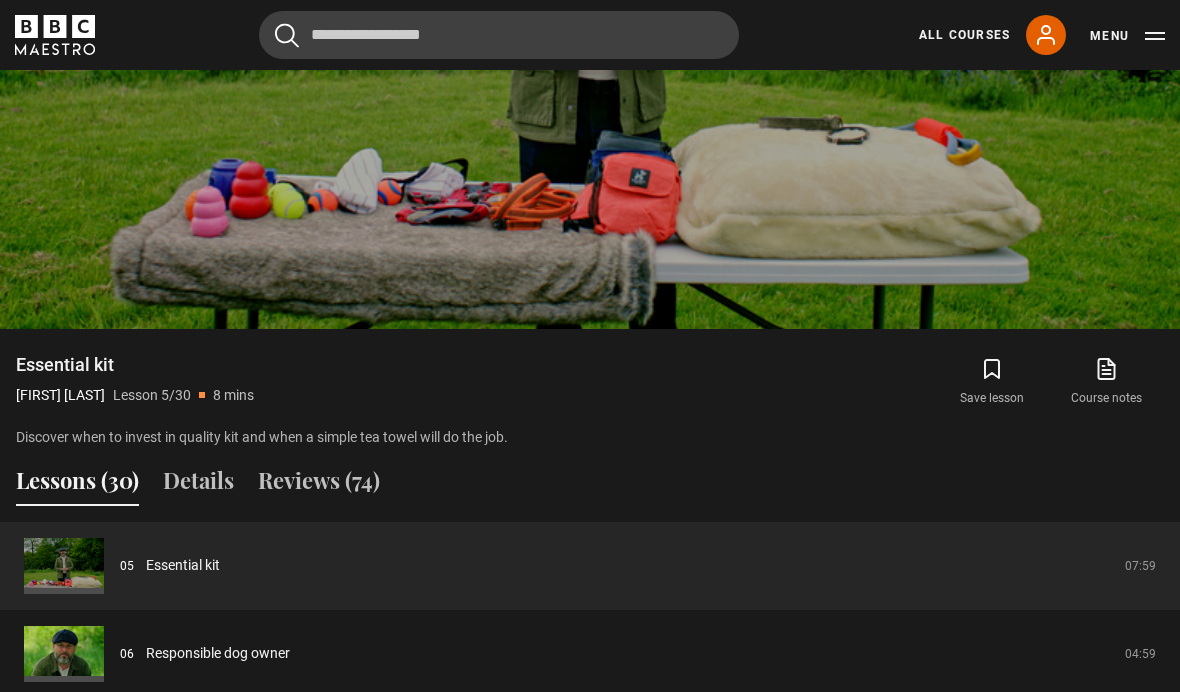 click on "10s Skip Back 10 seconds Pause 10s Skip Forward 10 seconds Loaded :  98.96% Pause Mute Current Time  6:53 - Duration  8:00
Steve Mann
Lesson 5
Essential kit
1x Playback Rate 2x 1.5x 1x , selected 0.5x auto Quality 360p 720p 1080p 2160p Auto , selected Captions captions off , selected English  Captions" at bounding box center [590, 273] 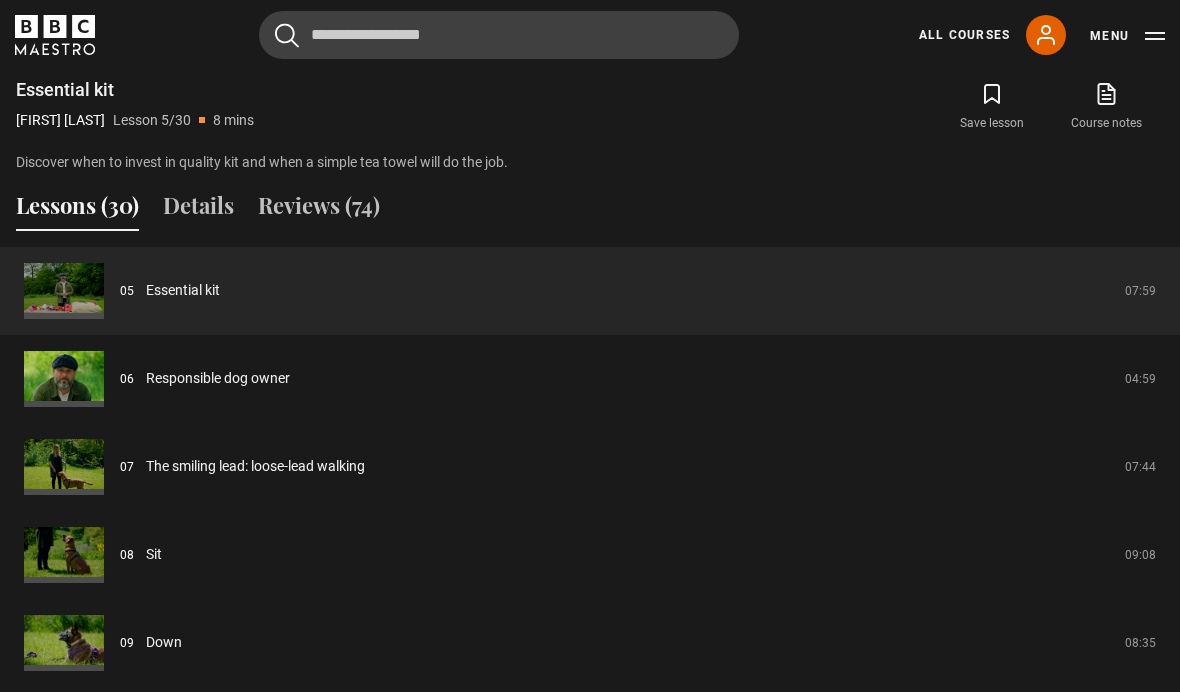 scroll, scrollTop: 1499, scrollLeft: 0, axis: vertical 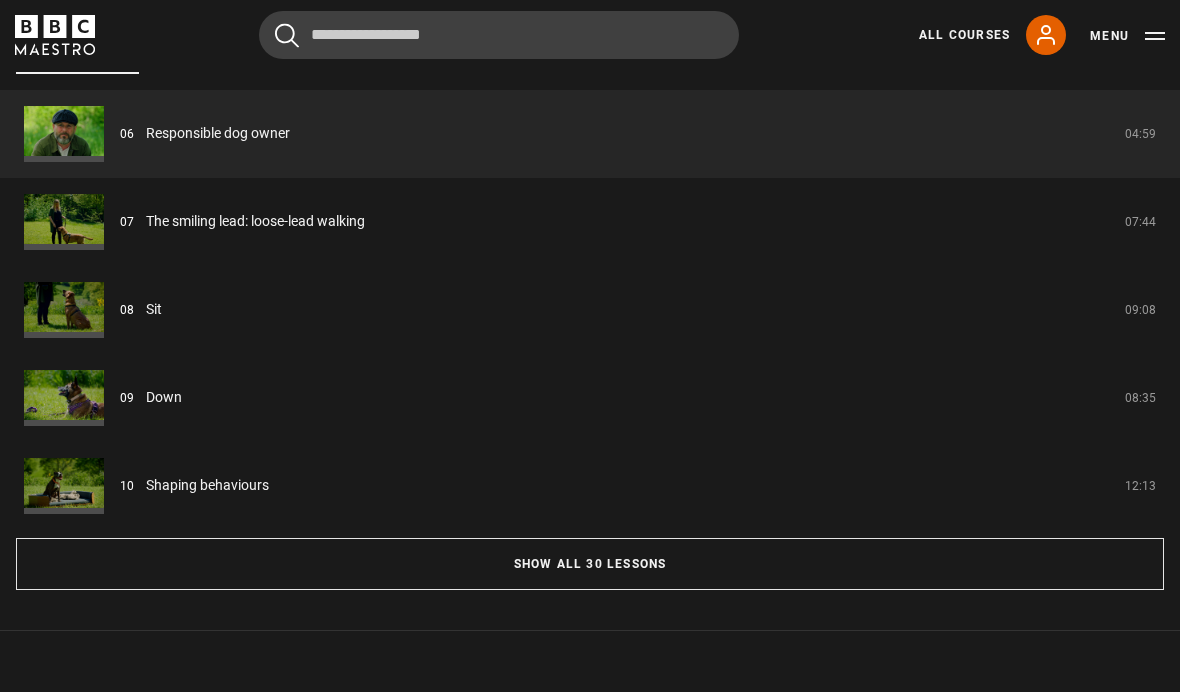 click on "The smiling lead: loose-lead walking" at bounding box center (255, 221) 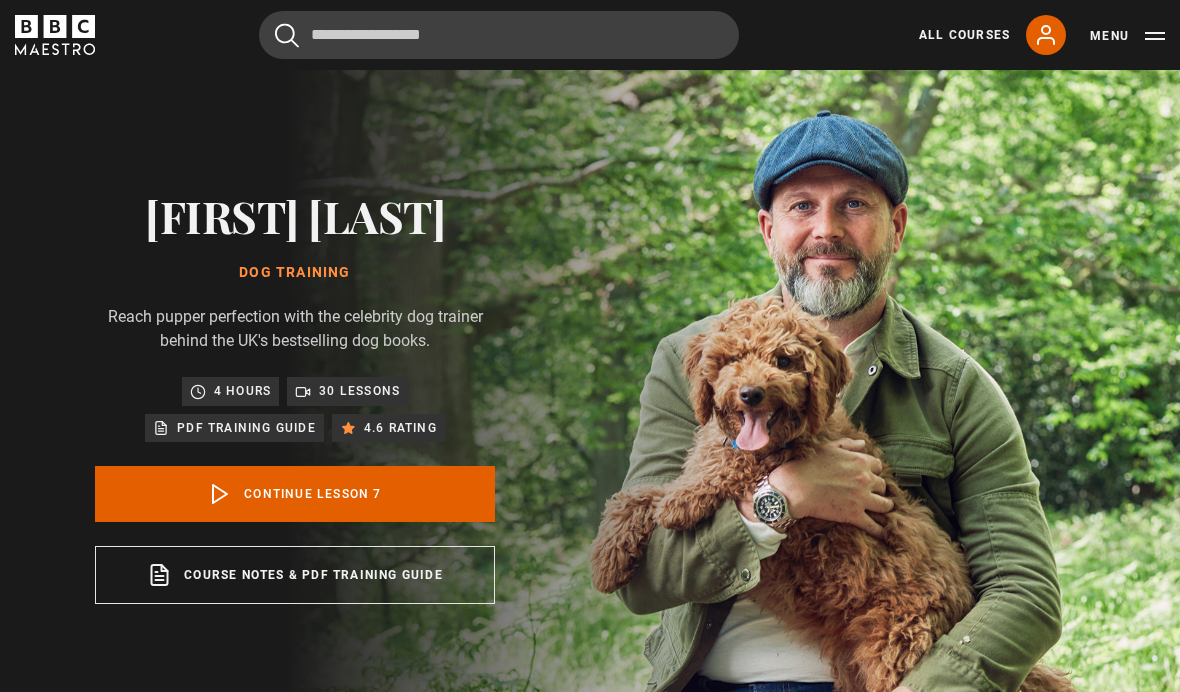 scroll, scrollTop: 784, scrollLeft: 0, axis: vertical 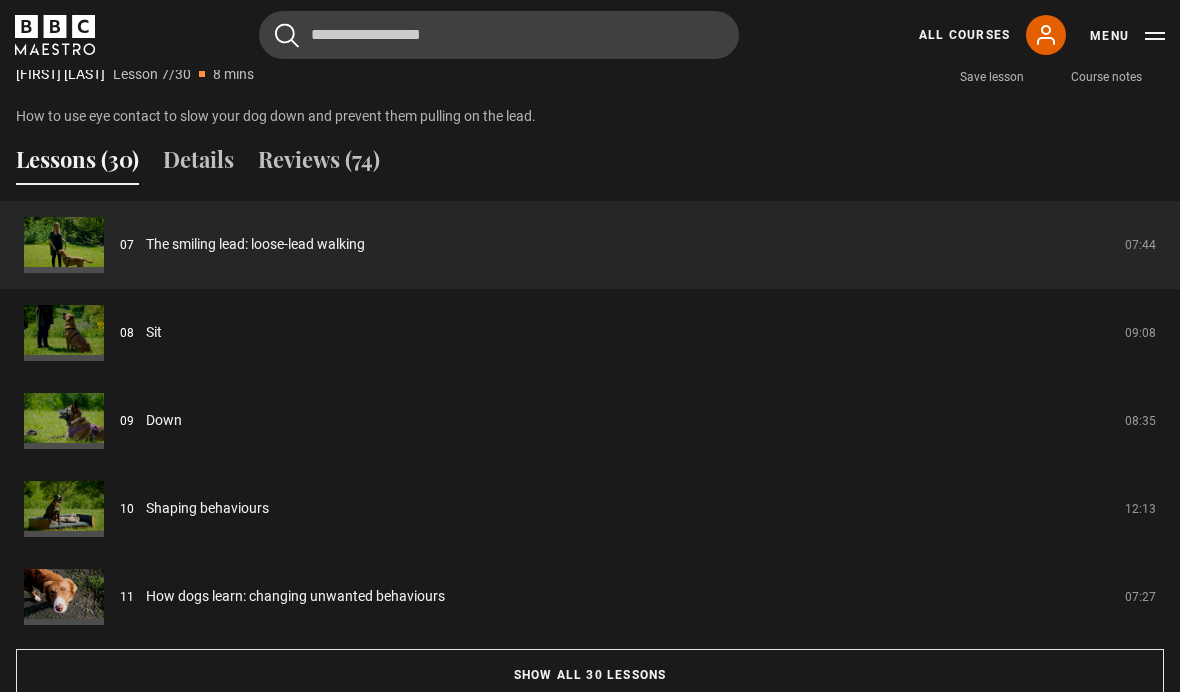 click on "Sit" at bounding box center [154, 332] 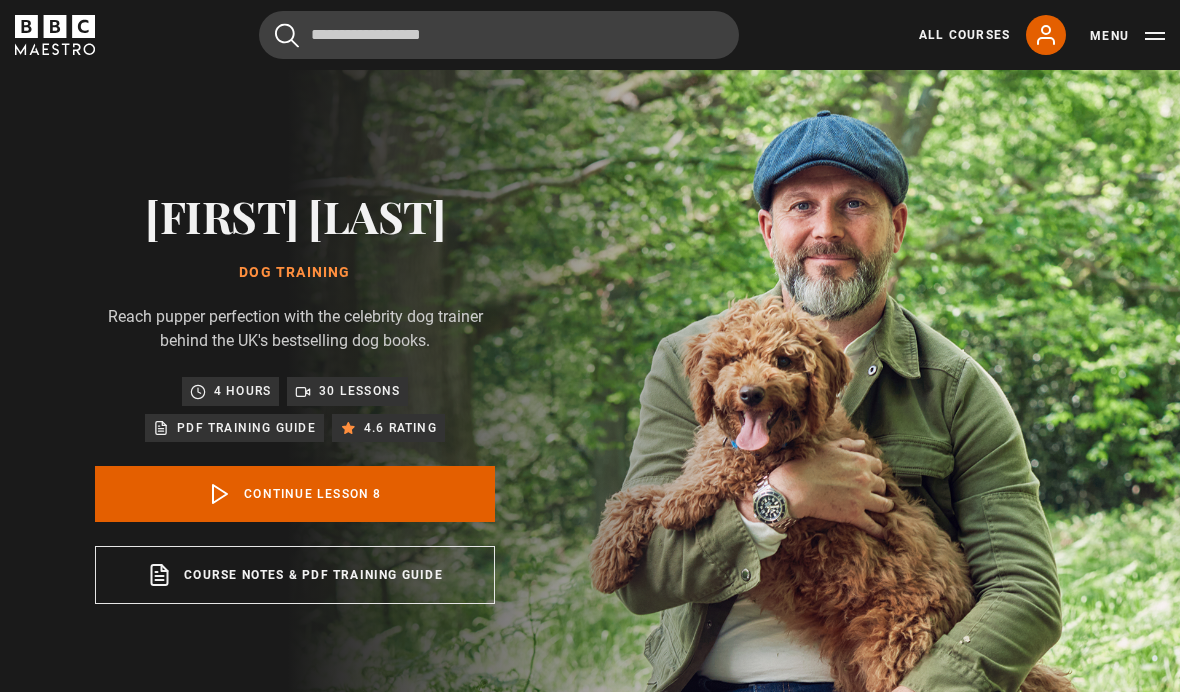 scroll, scrollTop: 784, scrollLeft: 0, axis: vertical 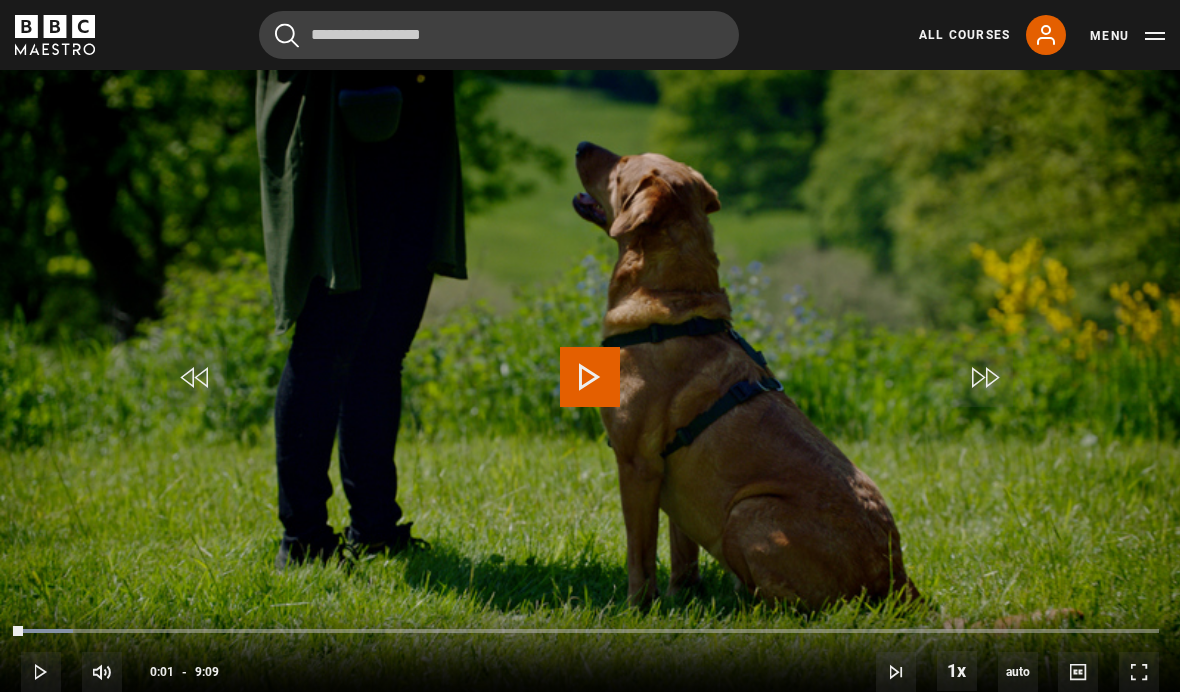 click at bounding box center [590, 377] 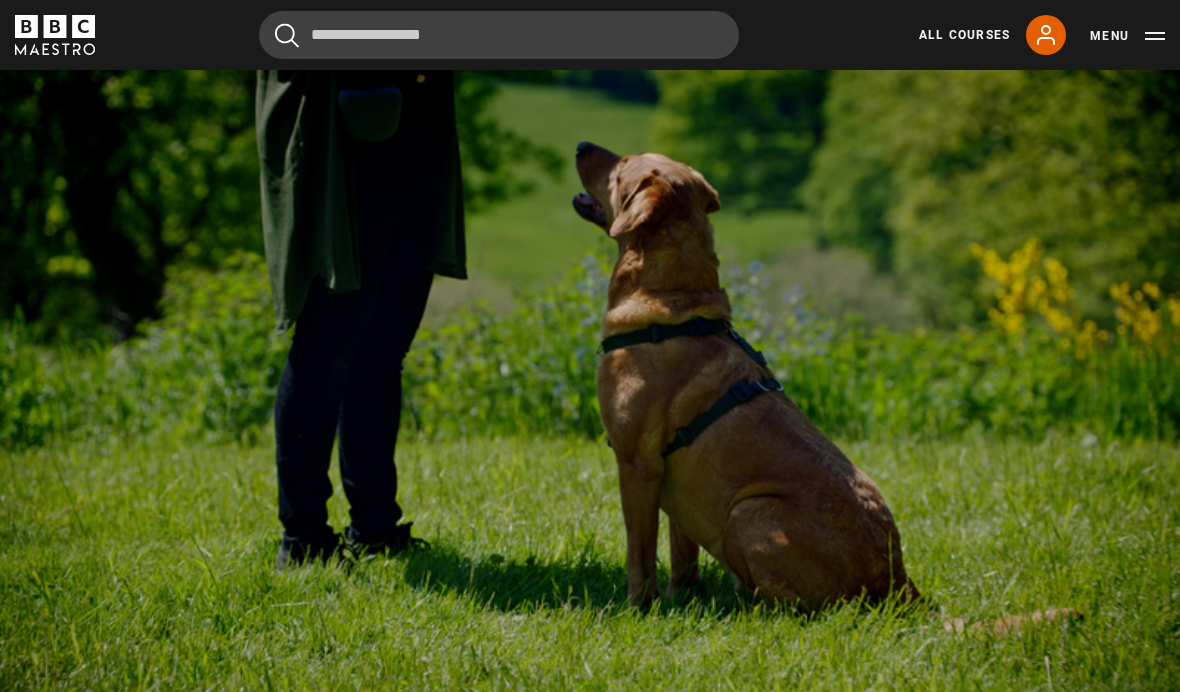 click on "Video Player is loading. Play Lesson Sit 10s Skip Back 10 seconds Pause 10s Skip Forward 10 seconds Loaded :  60.11% Pause Mute Current Time  4:27 - Duration  9:09
[FIRST] [LAST]
Lesson 8
Sit
1x Playback Rate 2x 1.5x 1x , selected 0.5x auto Quality 360p 720p 1080p 2160p Auto , selected Captions captions off , selected English  Captions This is a modal window.
Lesson Completed
Up next
Down
Cancel
Do you want to save this lesson?
Save lesson" at bounding box center [590, 382] 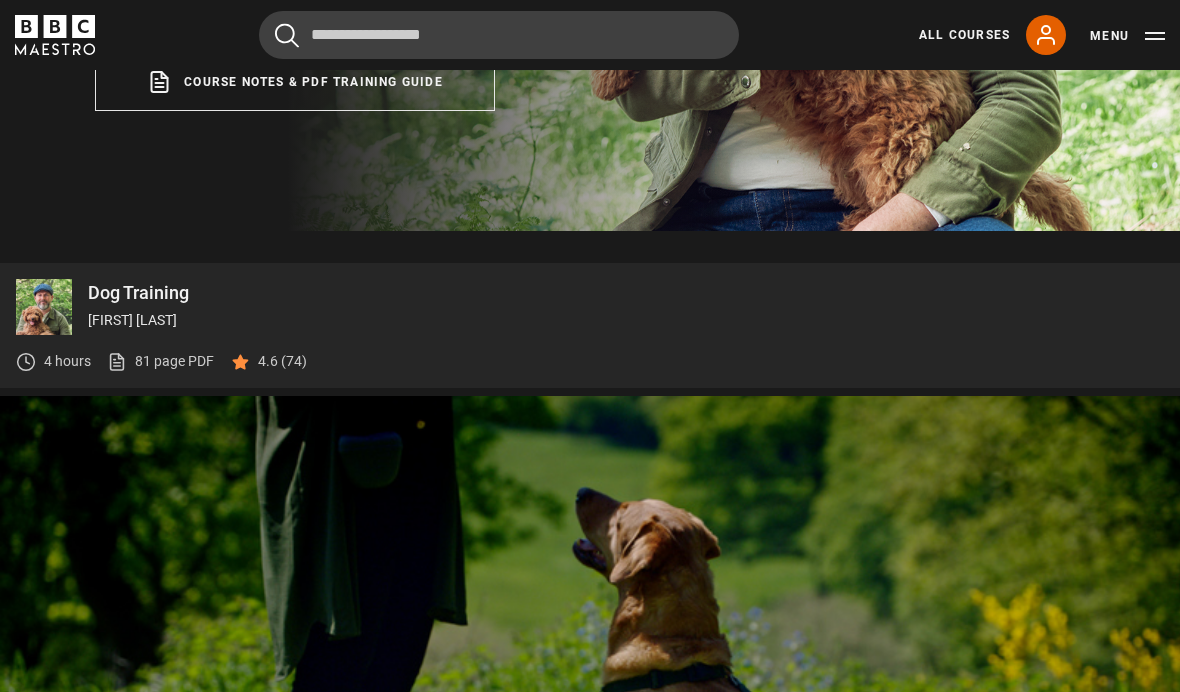 scroll, scrollTop: 466, scrollLeft: 0, axis: vertical 